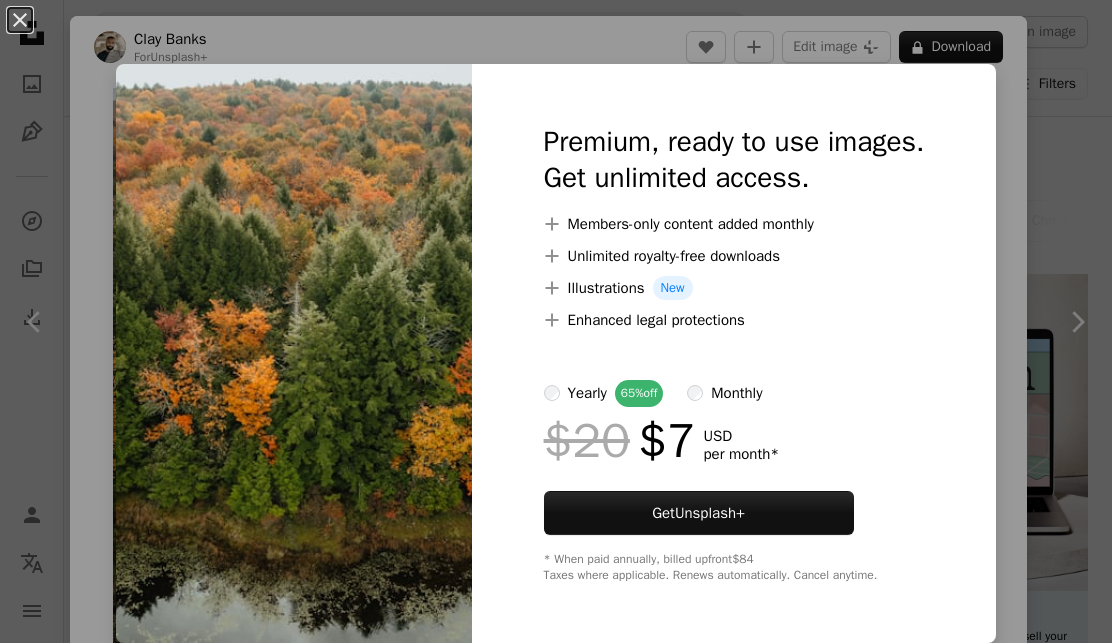 scroll, scrollTop: 1959, scrollLeft: 0, axis: vertical 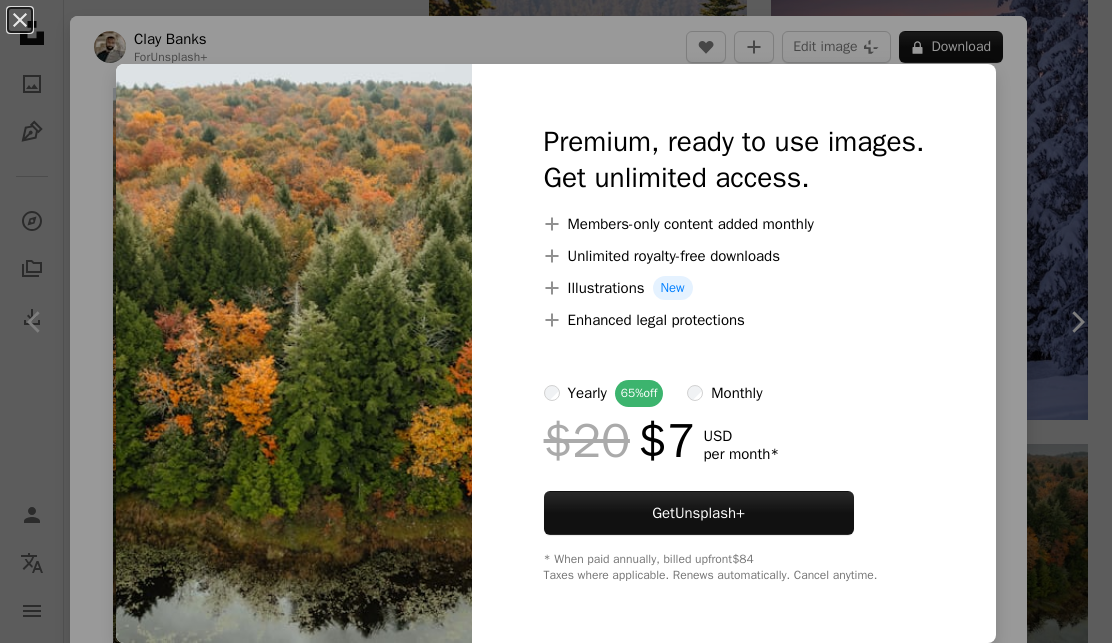 click on "An X shape Premium, ready to use images. Get unlimited access. A plus sign Members-only content added monthly A plus sign Unlimited royalty-free downloads A plus sign Illustrations  New A plus sign Enhanced legal protections yearly 65%  off monthly $20   $7 USD per month * Get  Unsplash+ * When paid annually, billed upfront  $84 Taxes where applicable. Renews automatically. Cancel anytime." at bounding box center [556, 321] 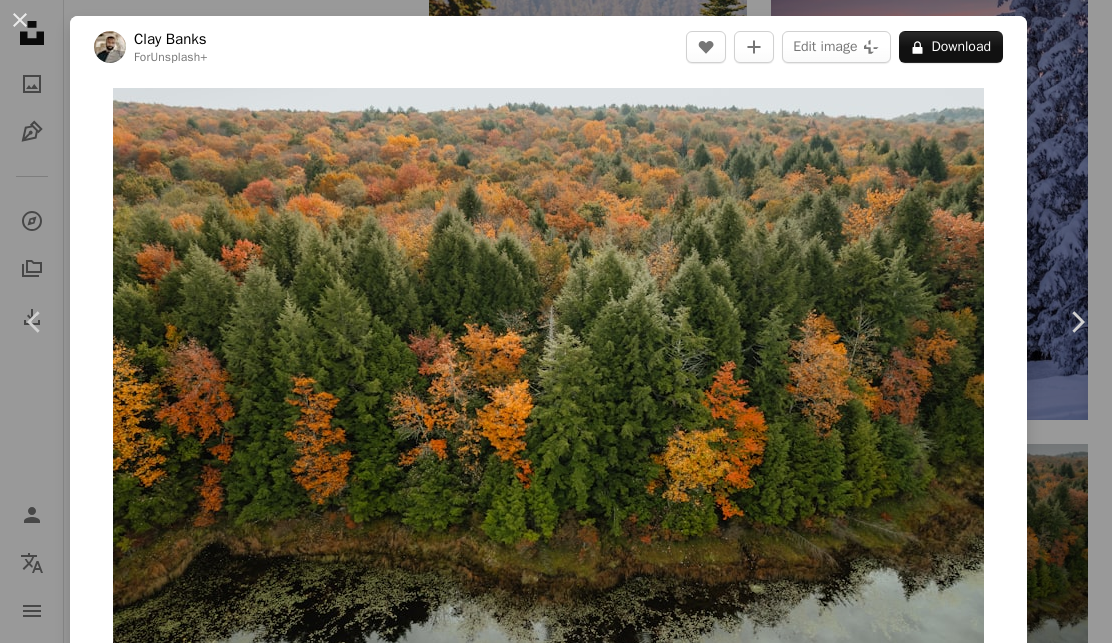 click at bounding box center (548, 378) 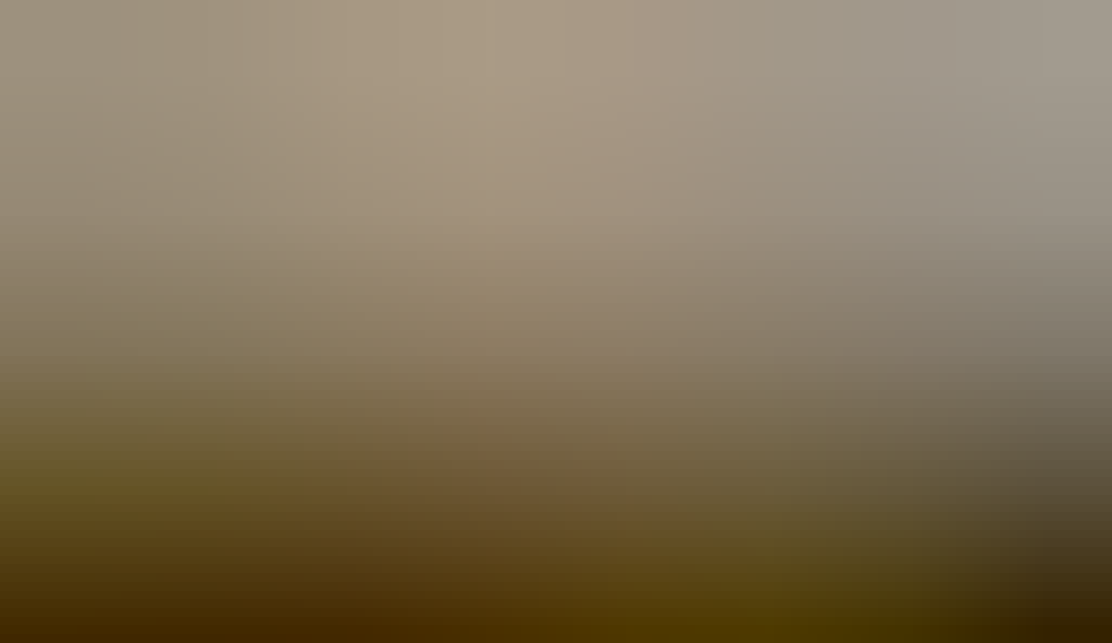 type 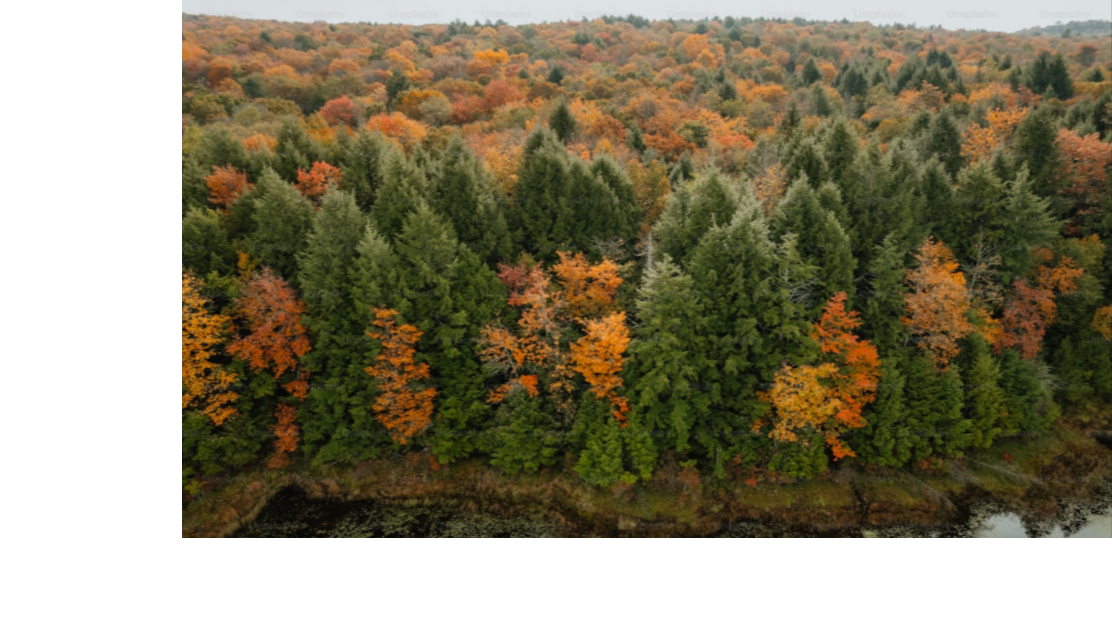 scroll, scrollTop: 1956, scrollLeft: 0, axis: vertical 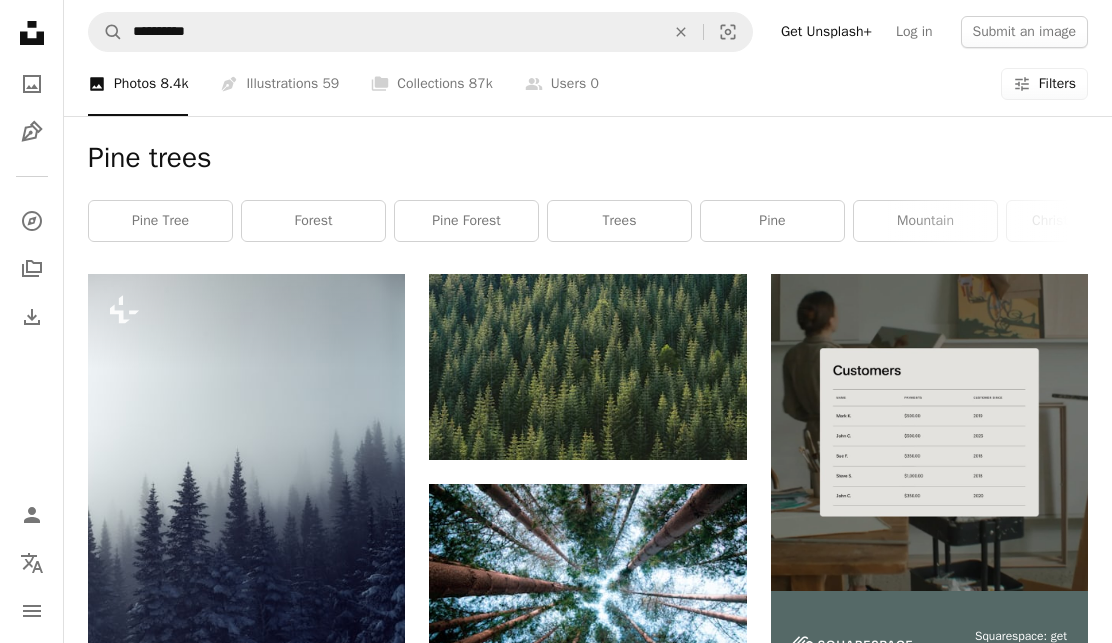 click on "An X shape" 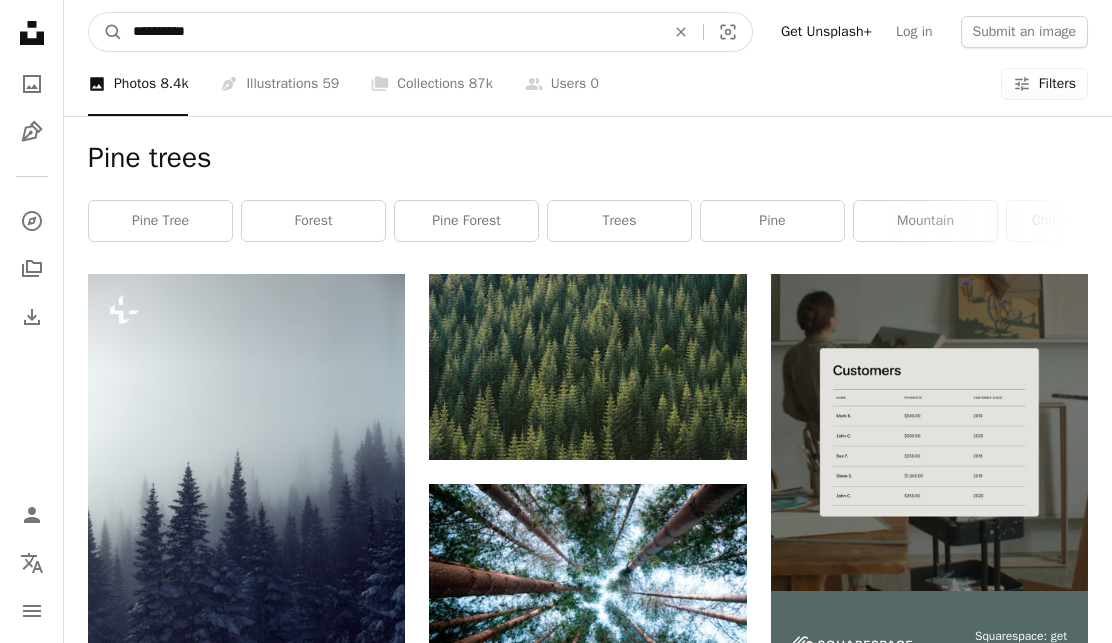 type 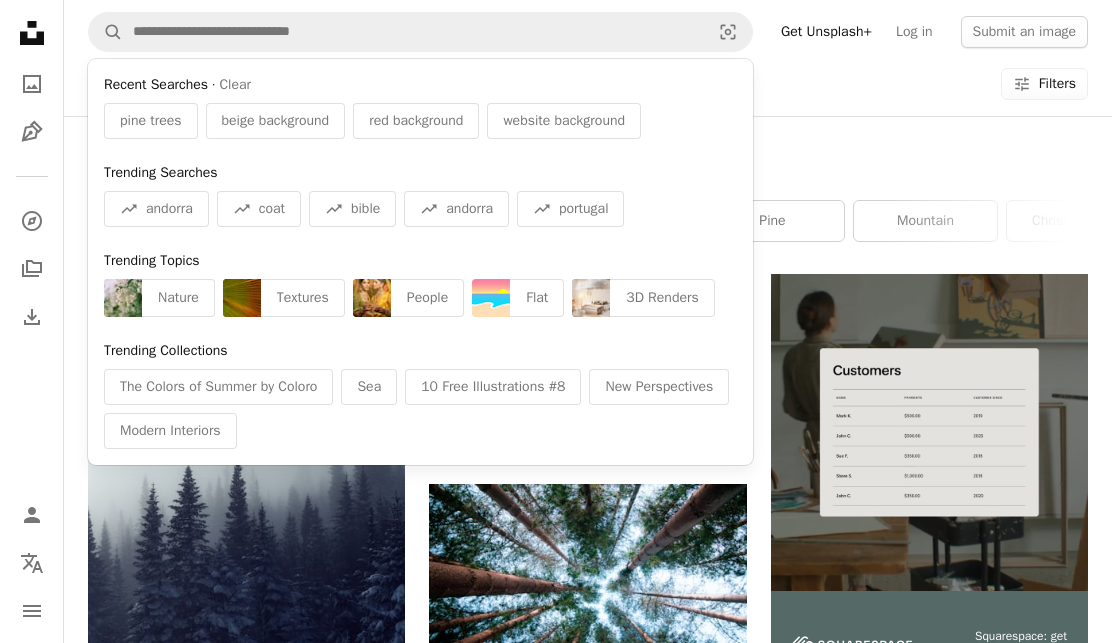 click on "A trend sign bible" at bounding box center (352, 209) 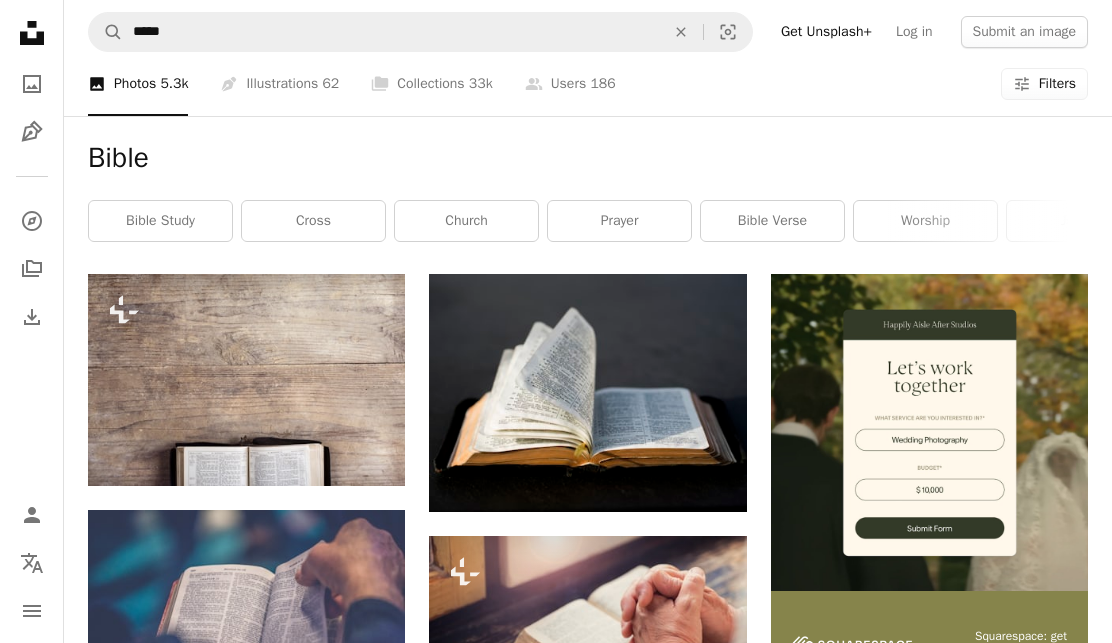 click on "An X shape" 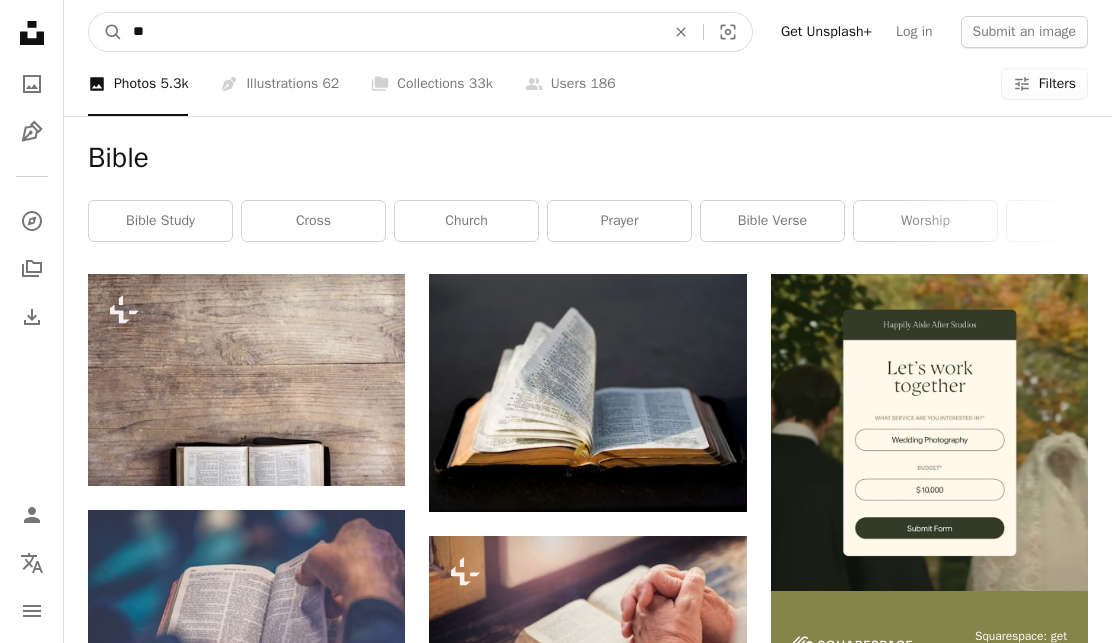 type on "*" 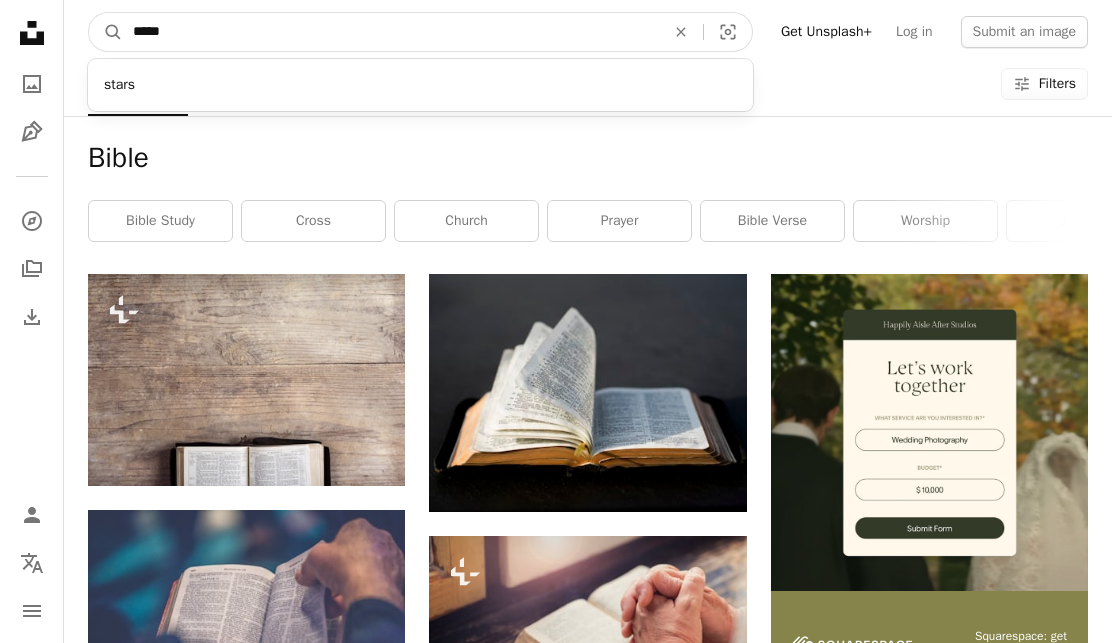 type on "*****" 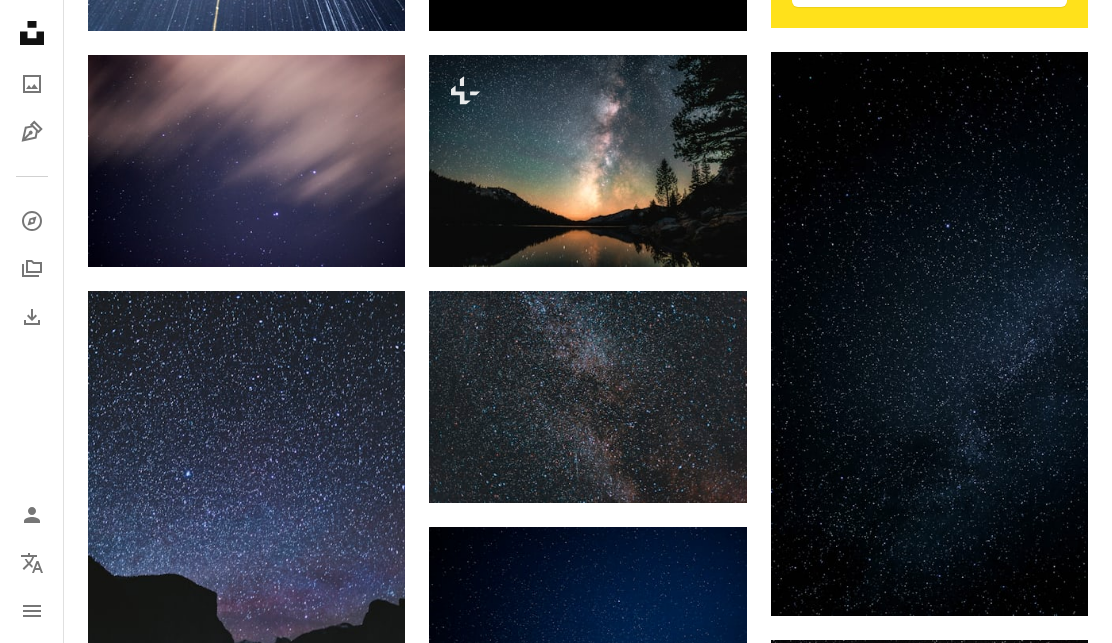 scroll, scrollTop: 719, scrollLeft: 0, axis: vertical 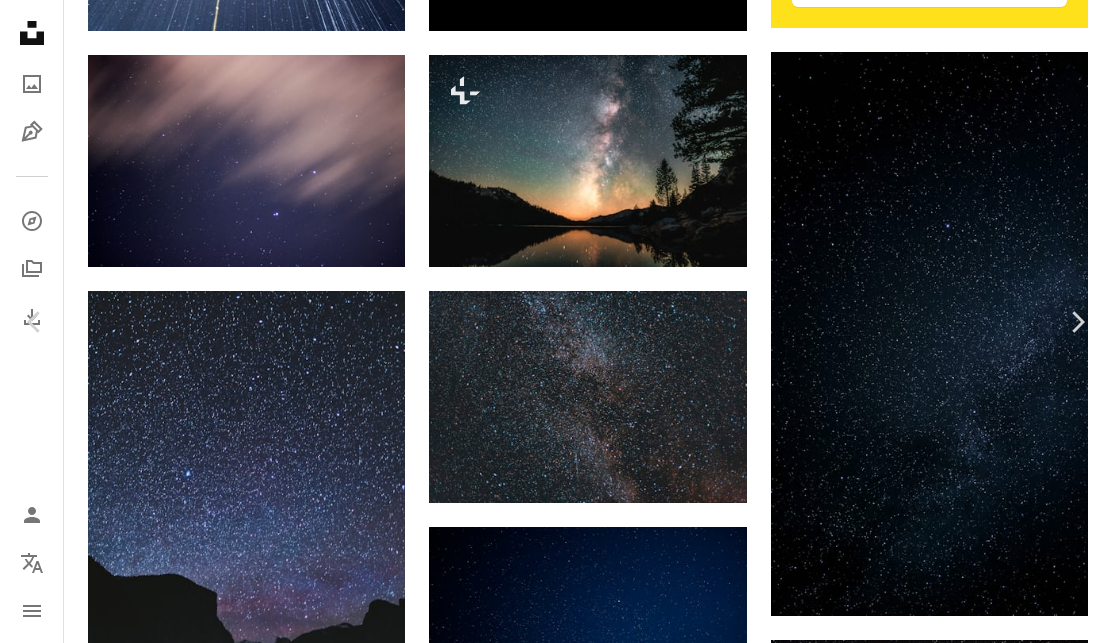 click on "An X shape" at bounding box center [20, 20] 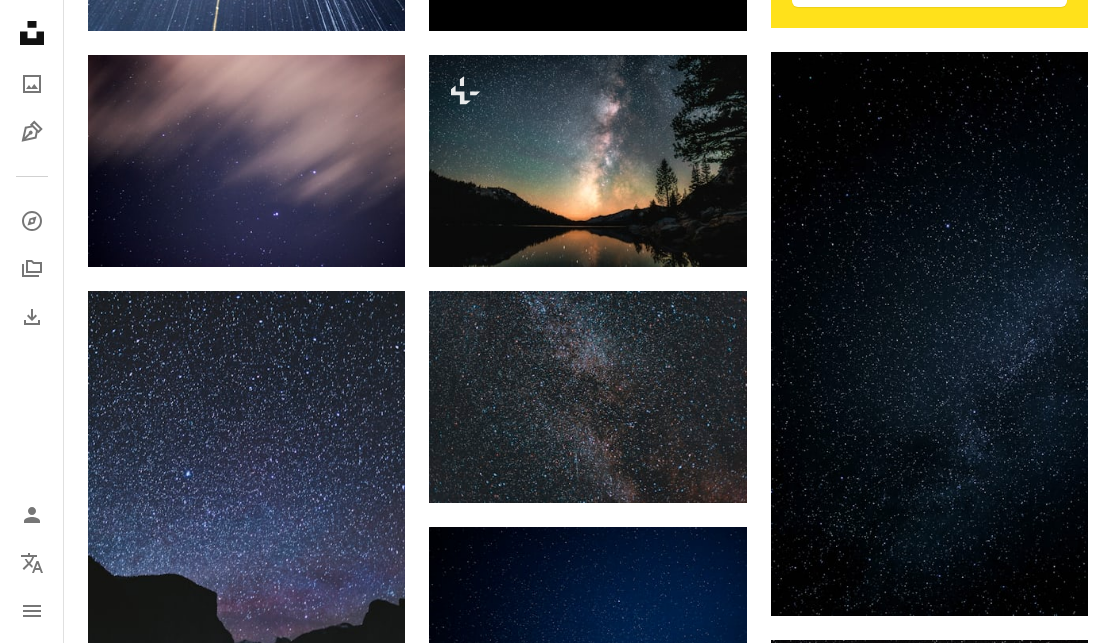 click at bounding box center (587, 633) 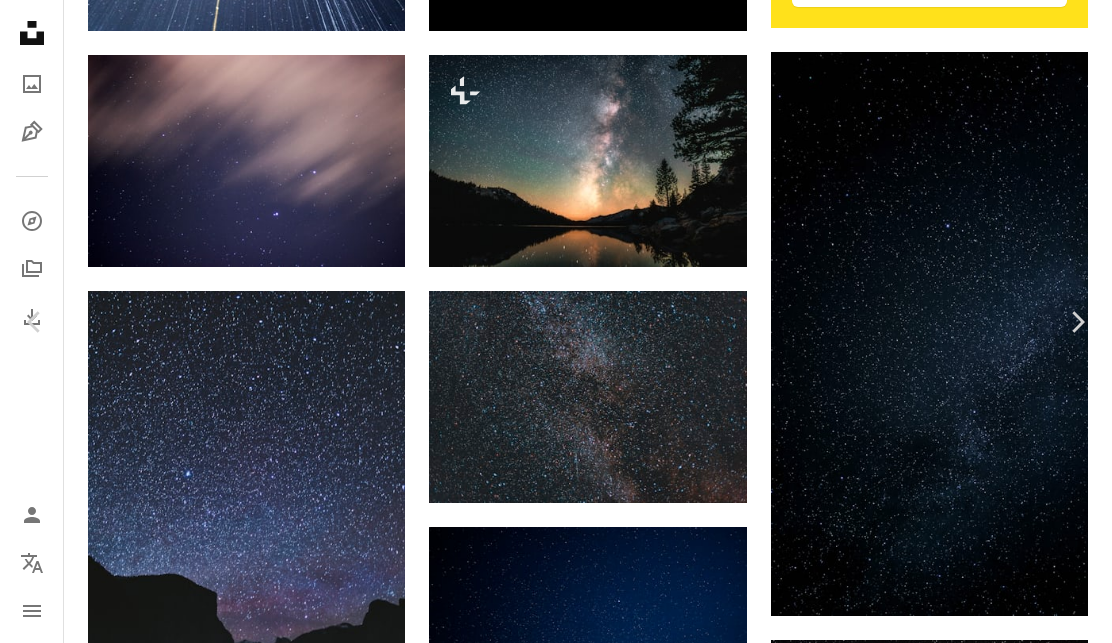 click at bounding box center [549, 3640] 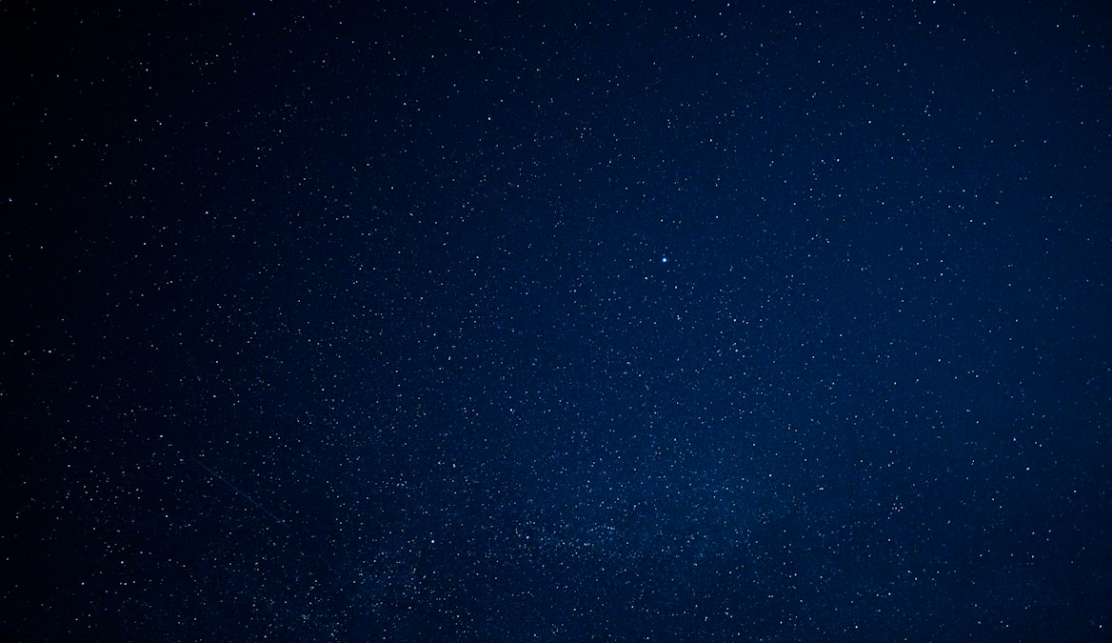 scroll, scrollTop: 0, scrollLeft: 0, axis: both 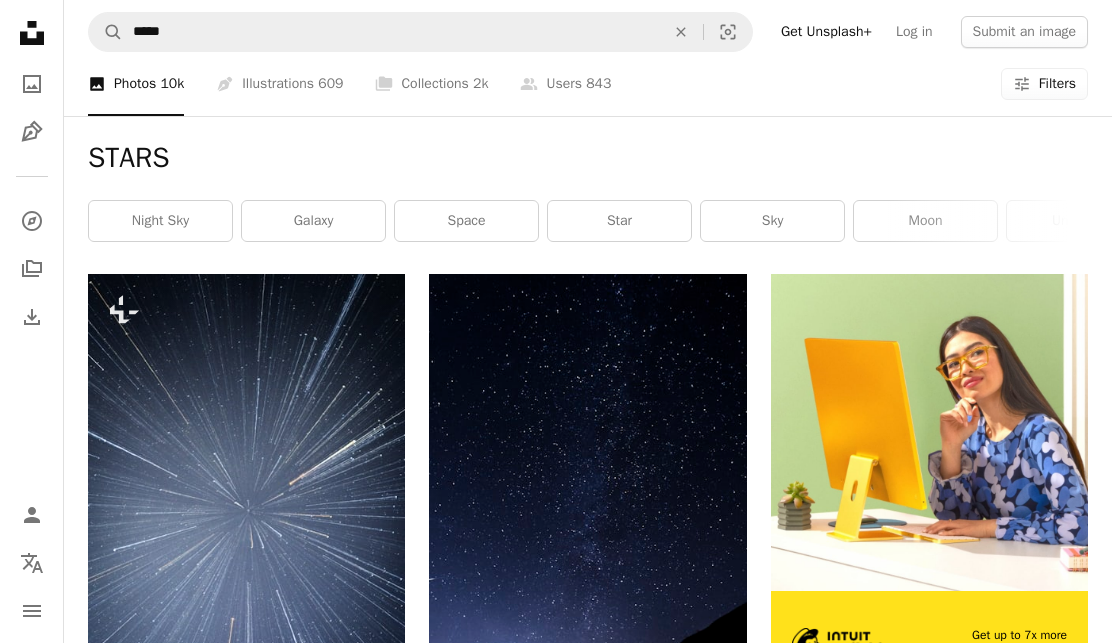 click on "An X shape" at bounding box center [681, 32] 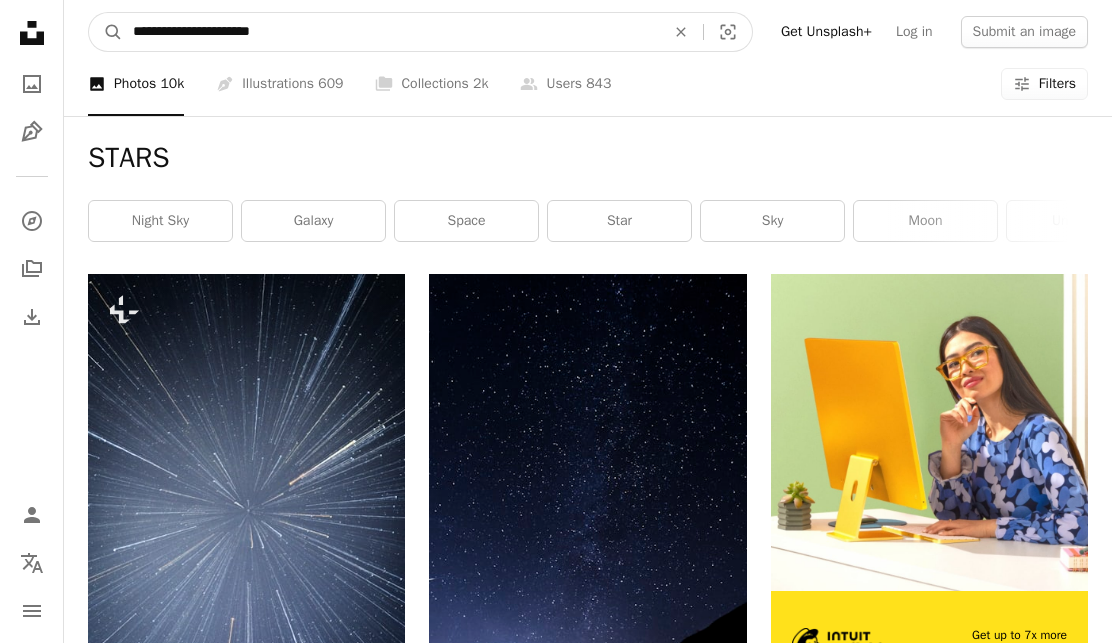 type on "**********" 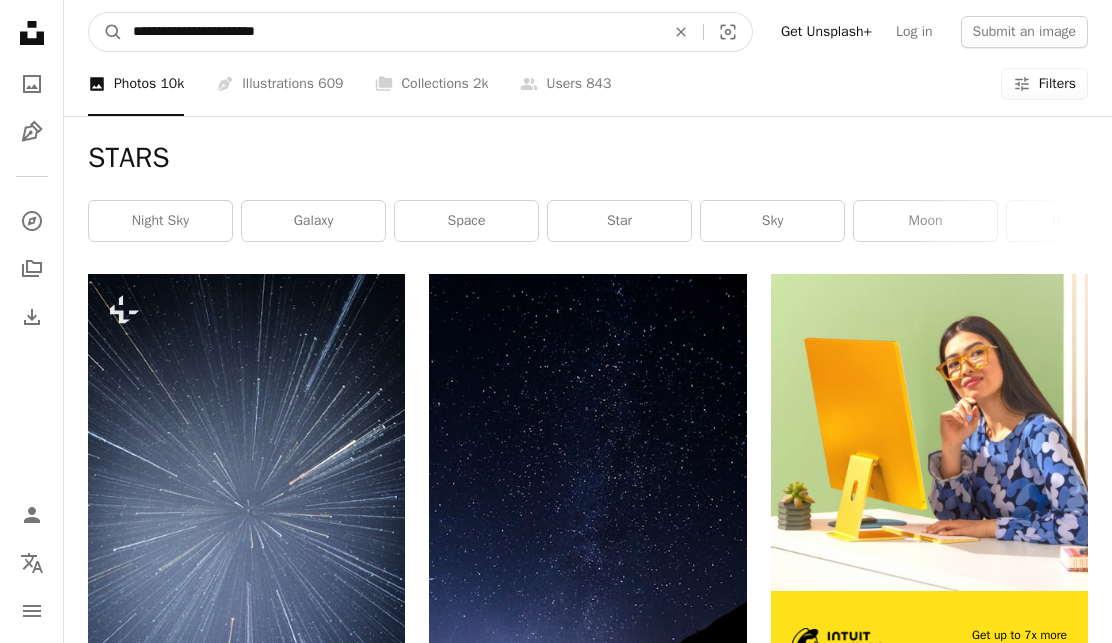 click on "A magnifying glass" at bounding box center (106, 32) 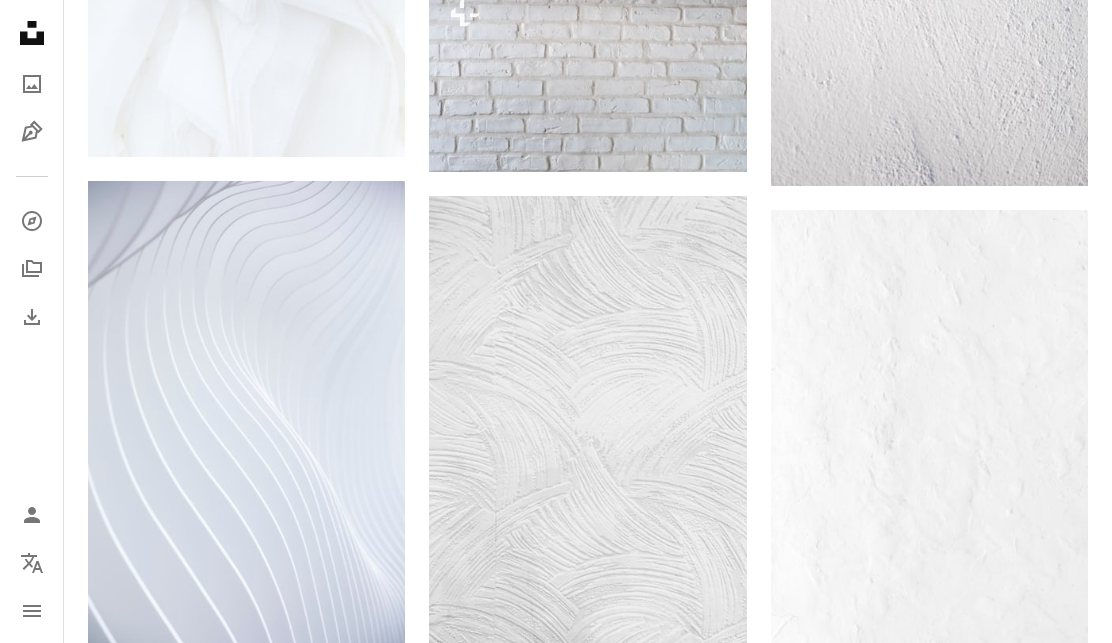 scroll, scrollTop: 1297, scrollLeft: 0, axis: vertical 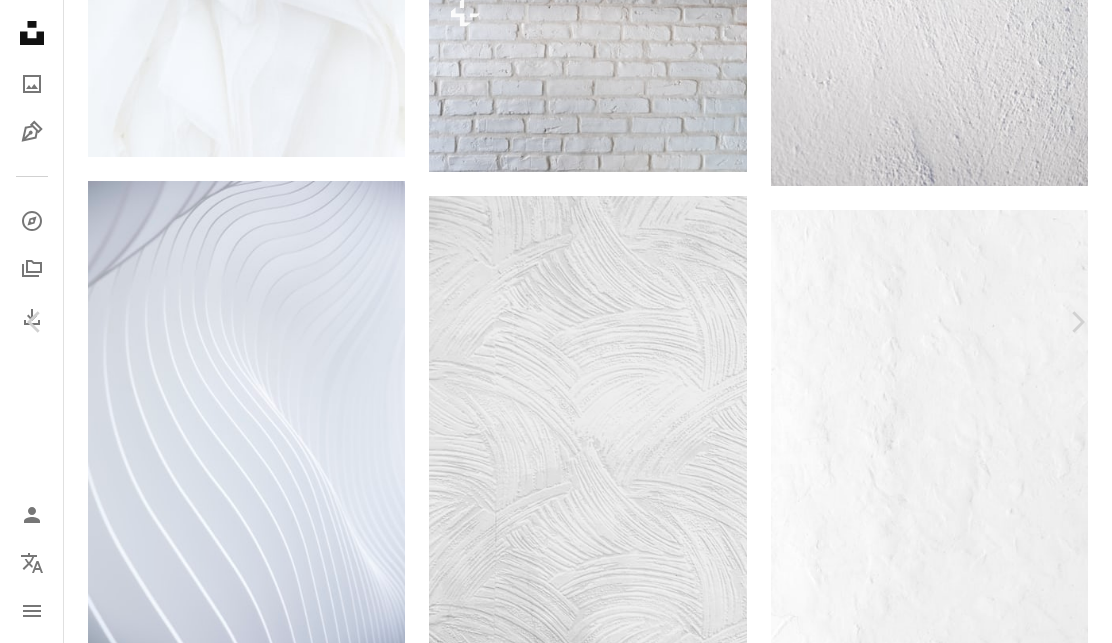 click at bounding box center (548, 3619) 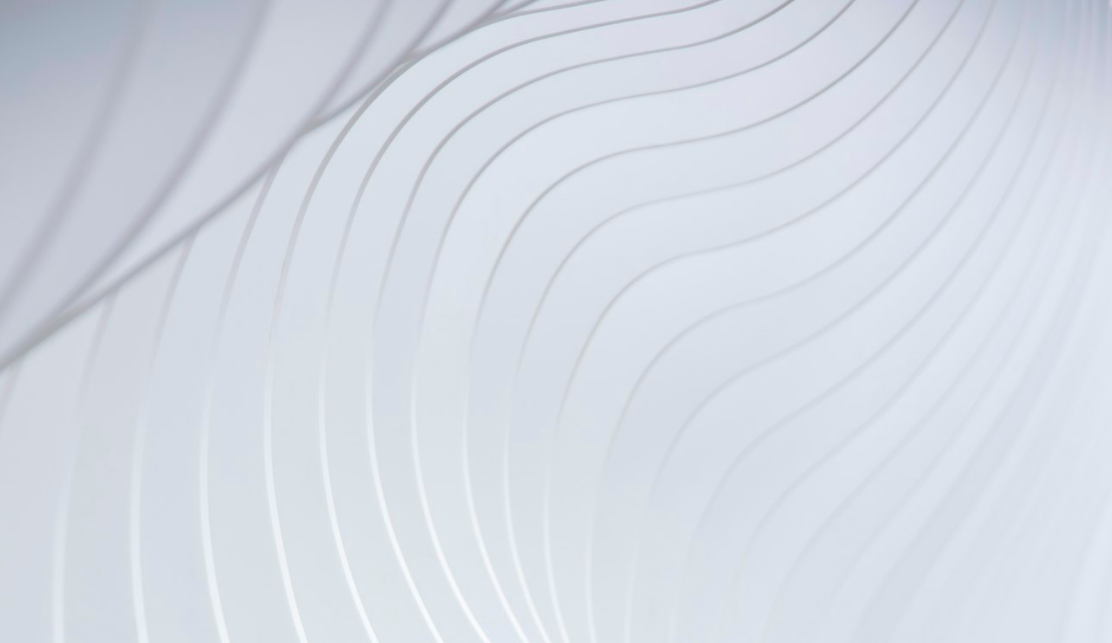 scroll, scrollTop: 440, scrollLeft: 0, axis: vertical 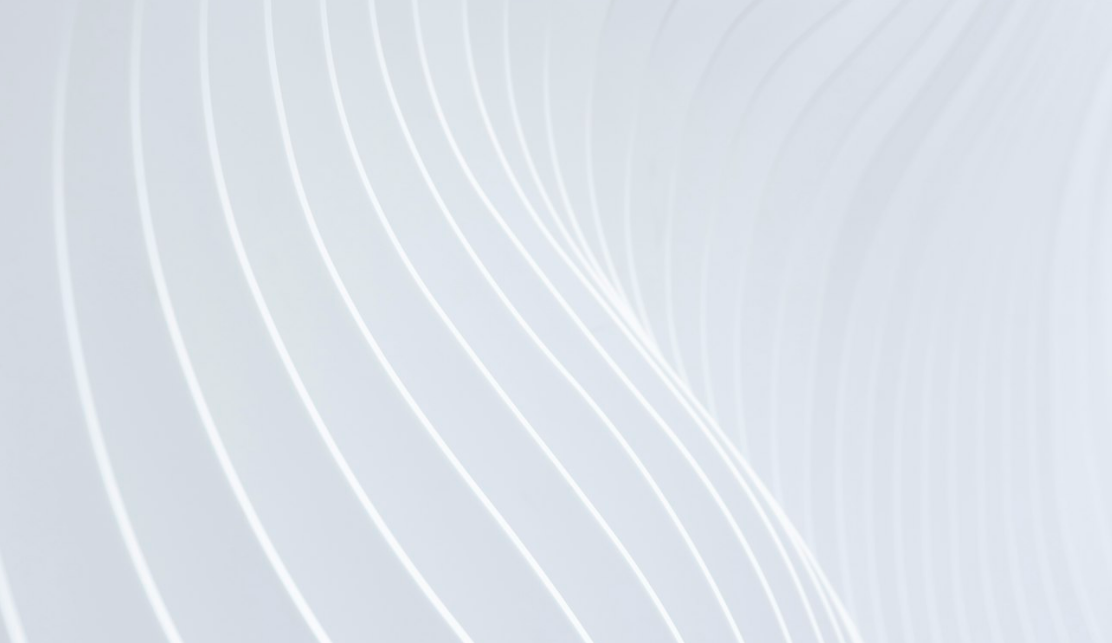 click at bounding box center (556, 394) 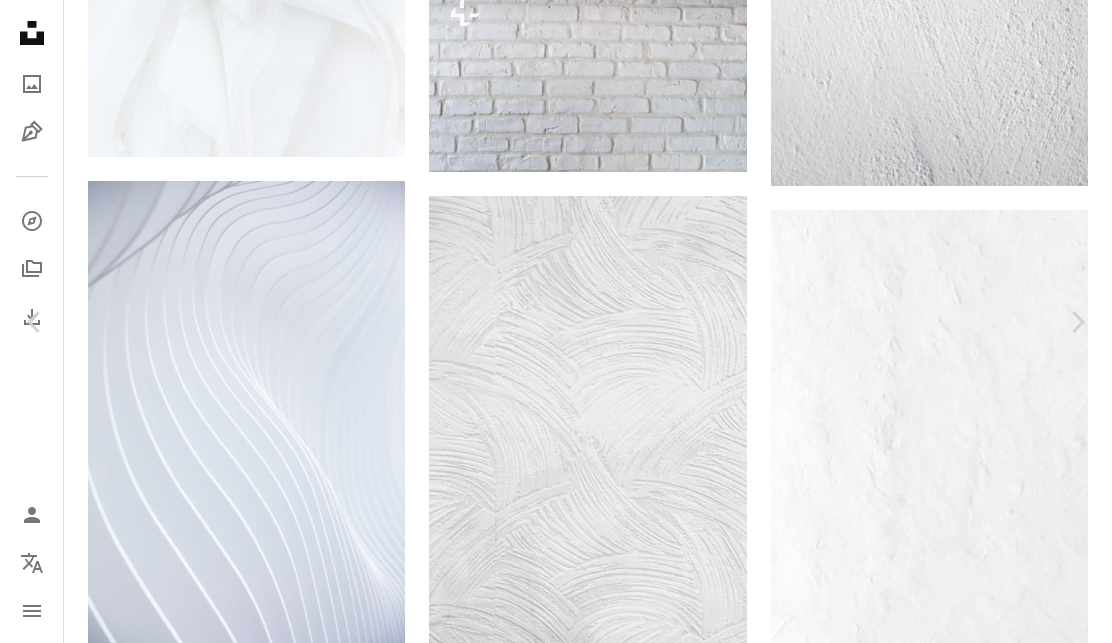 click at bounding box center [548, 3619] 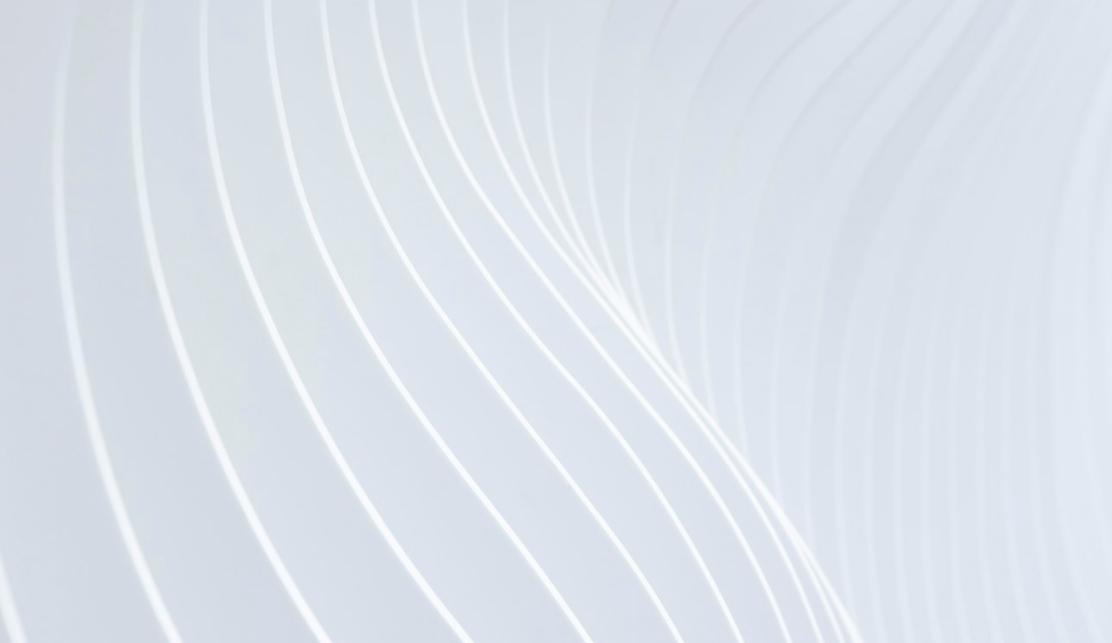 scroll, scrollTop: 0, scrollLeft: 0, axis: both 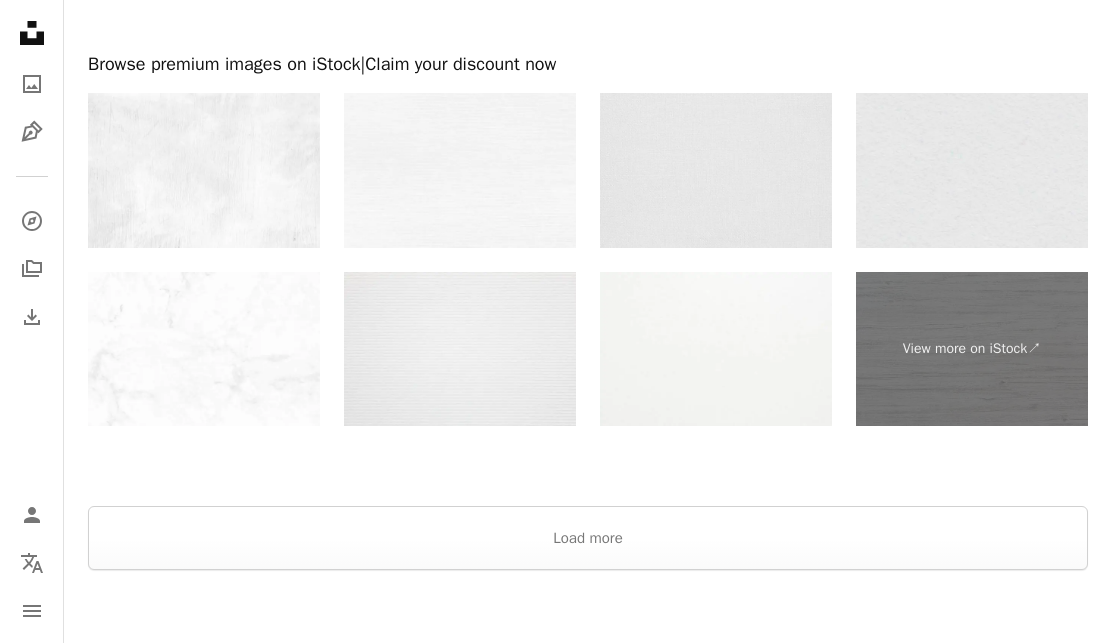 click on "Load more" at bounding box center [588, 538] 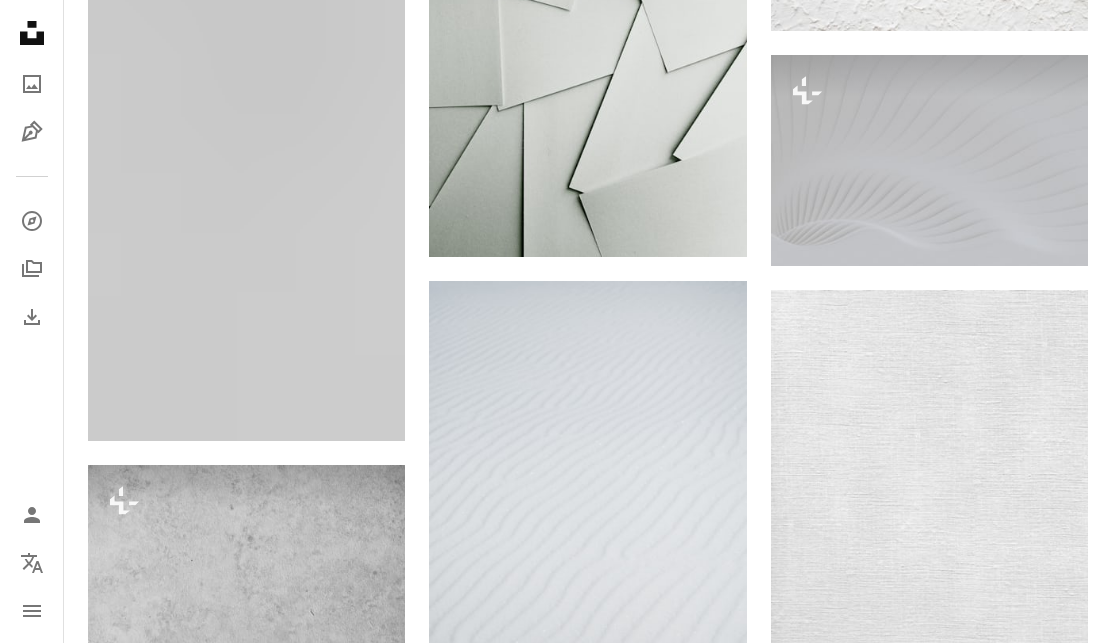 scroll, scrollTop: 0, scrollLeft: 0, axis: both 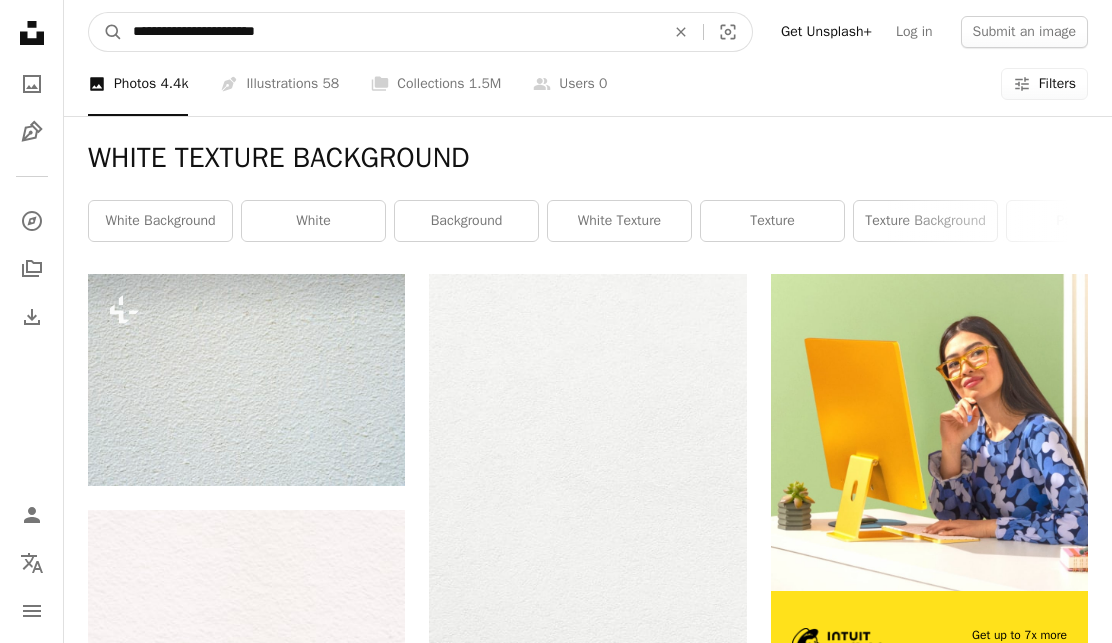 click on "**********" at bounding box center [391, 32] 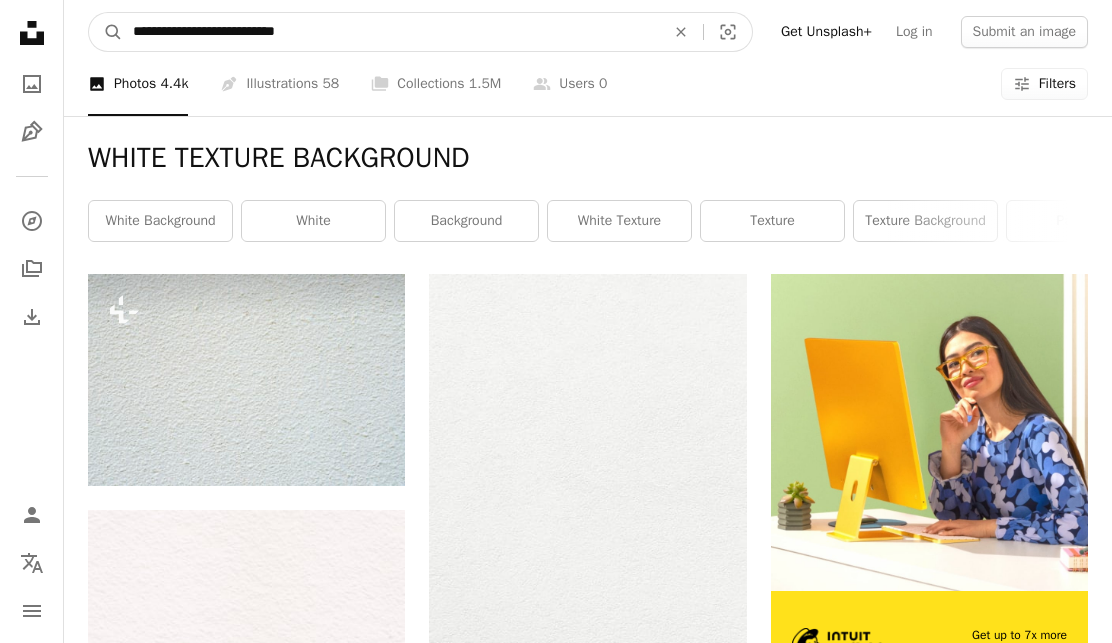 type on "**********" 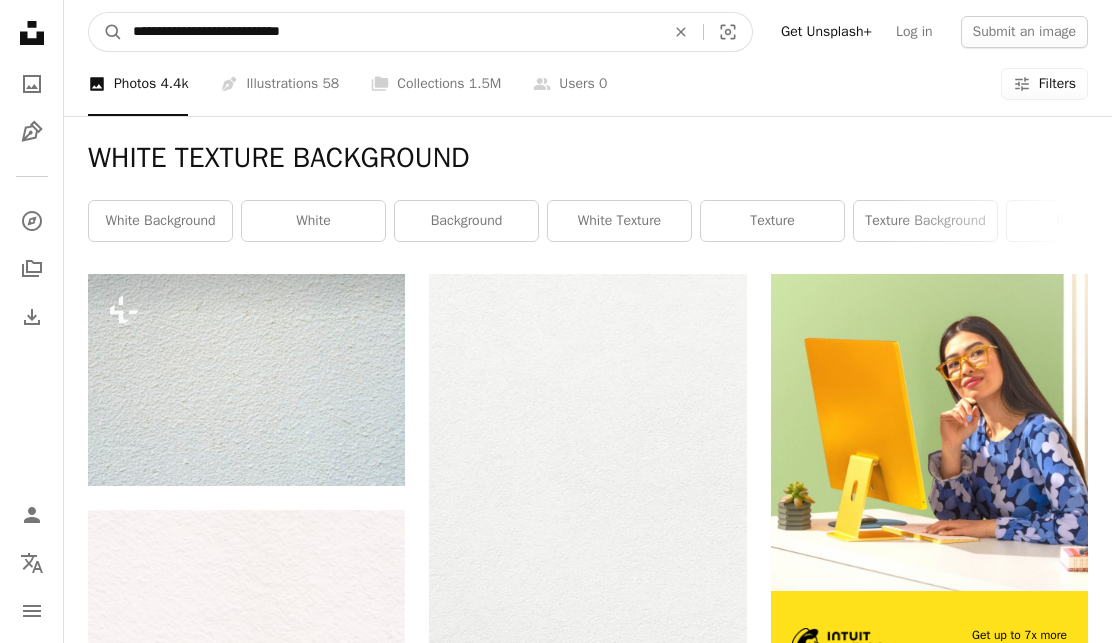 click on "A magnifying glass" at bounding box center (106, 32) 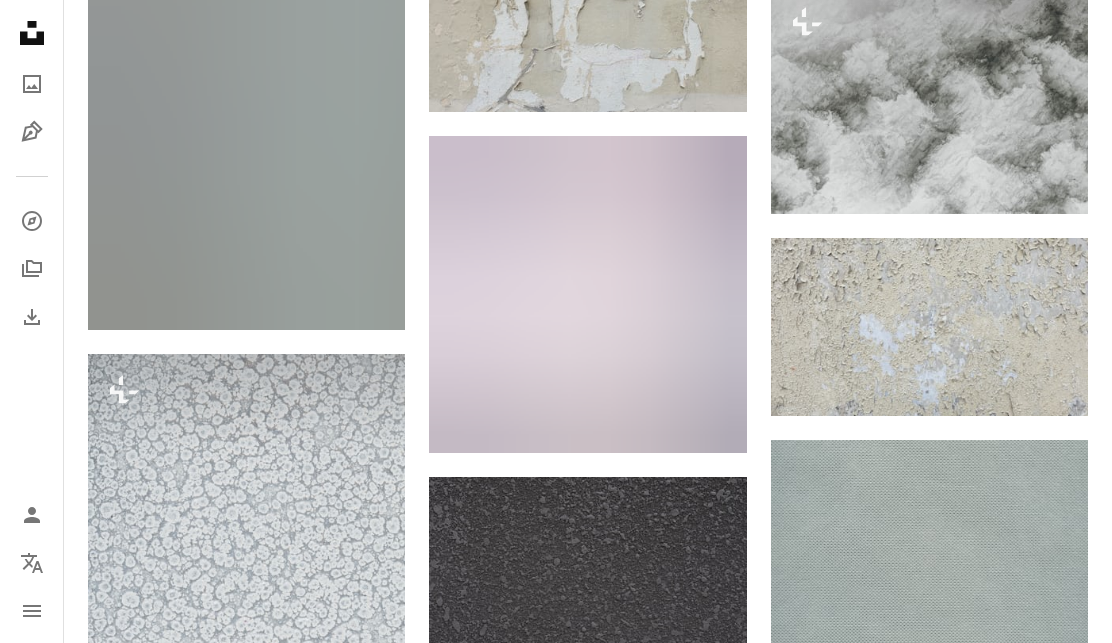 scroll, scrollTop: 1785, scrollLeft: 0, axis: vertical 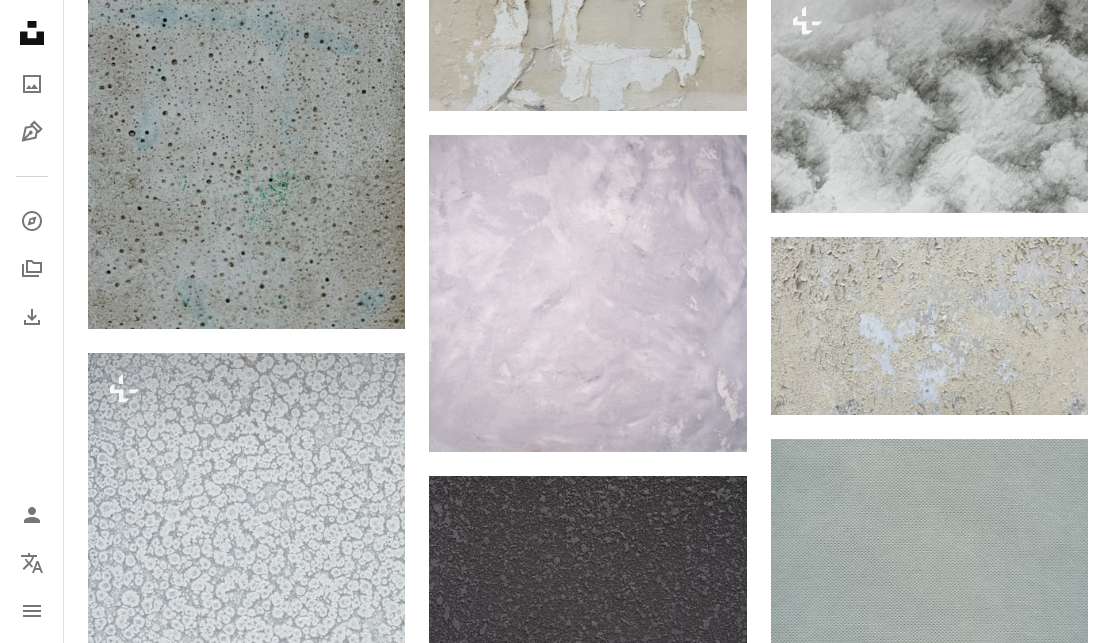click on "Unsplash logo Unsplash Home A photo Pen Tool A compass A stack of folders Download Person Localization icon navigation menu" at bounding box center [32, 321] 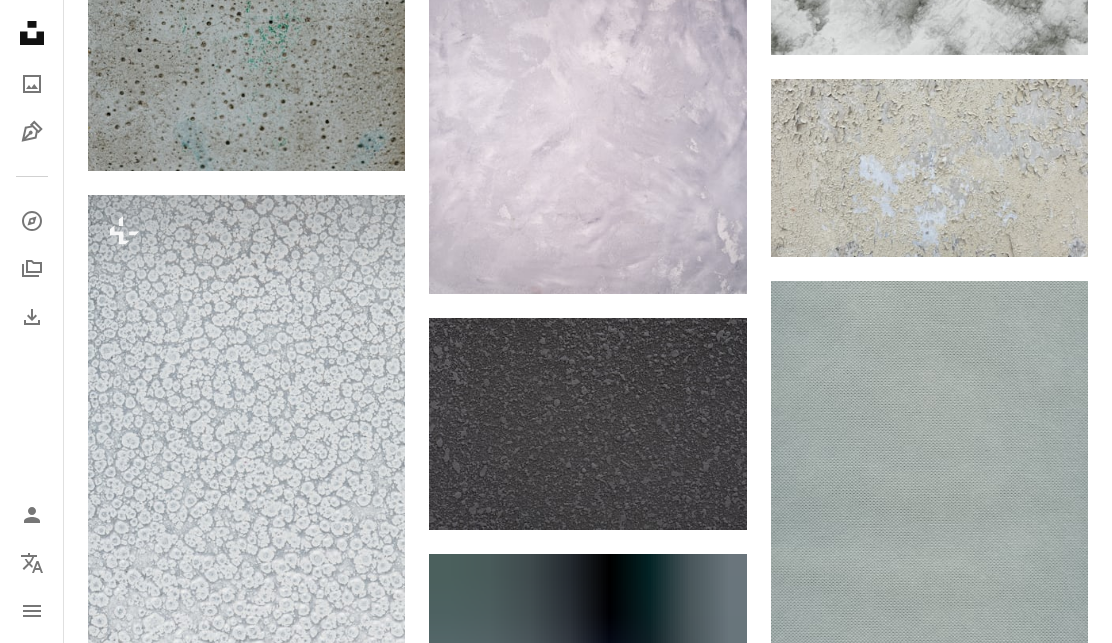 scroll, scrollTop: 1944, scrollLeft: 0, axis: vertical 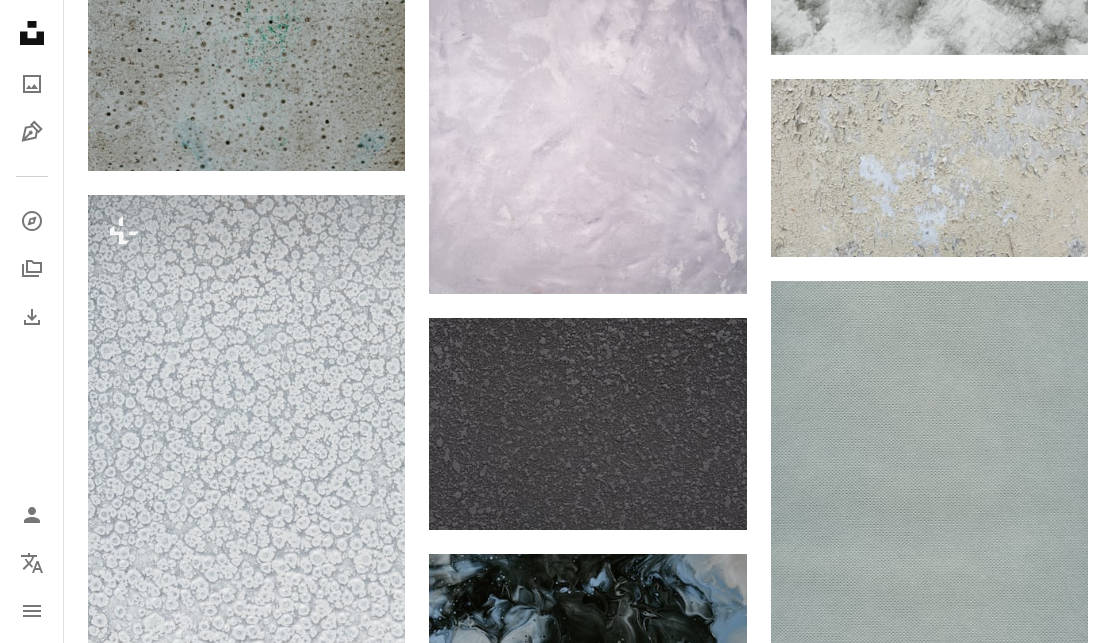 click at bounding box center (929, 520) 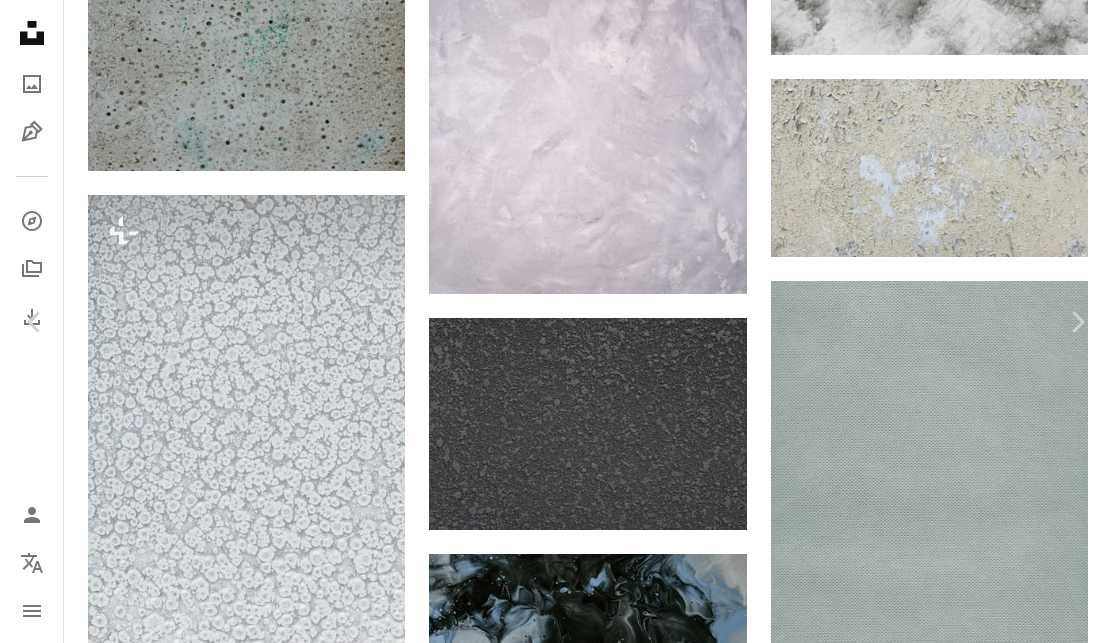 click at bounding box center (548, 4756) 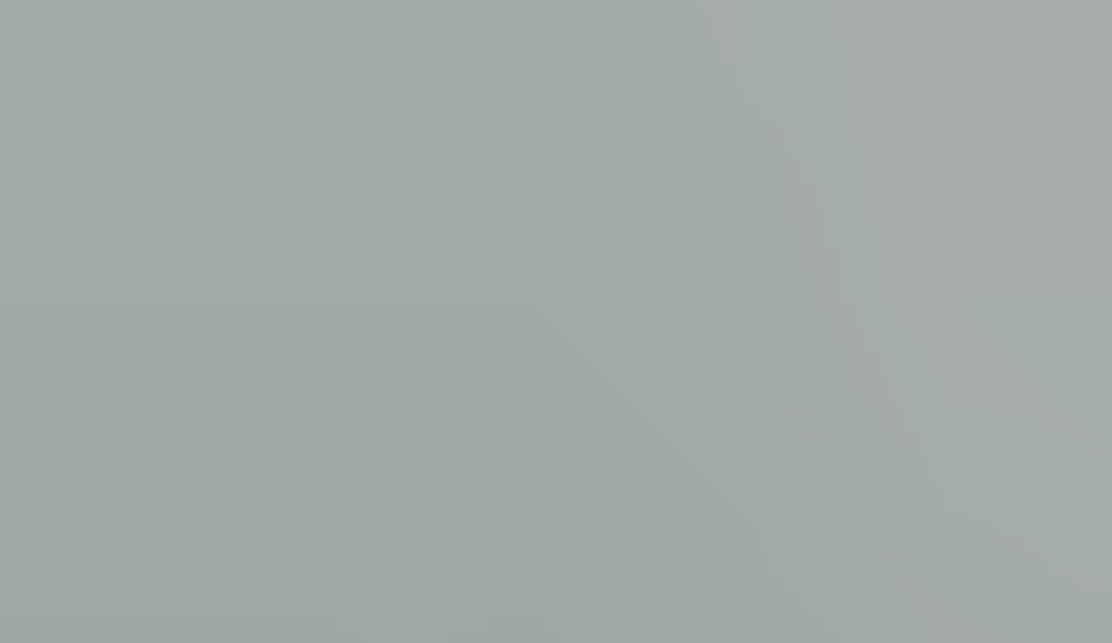 scroll, scrollTop: 0, scrollLeft: 0, axis: both 